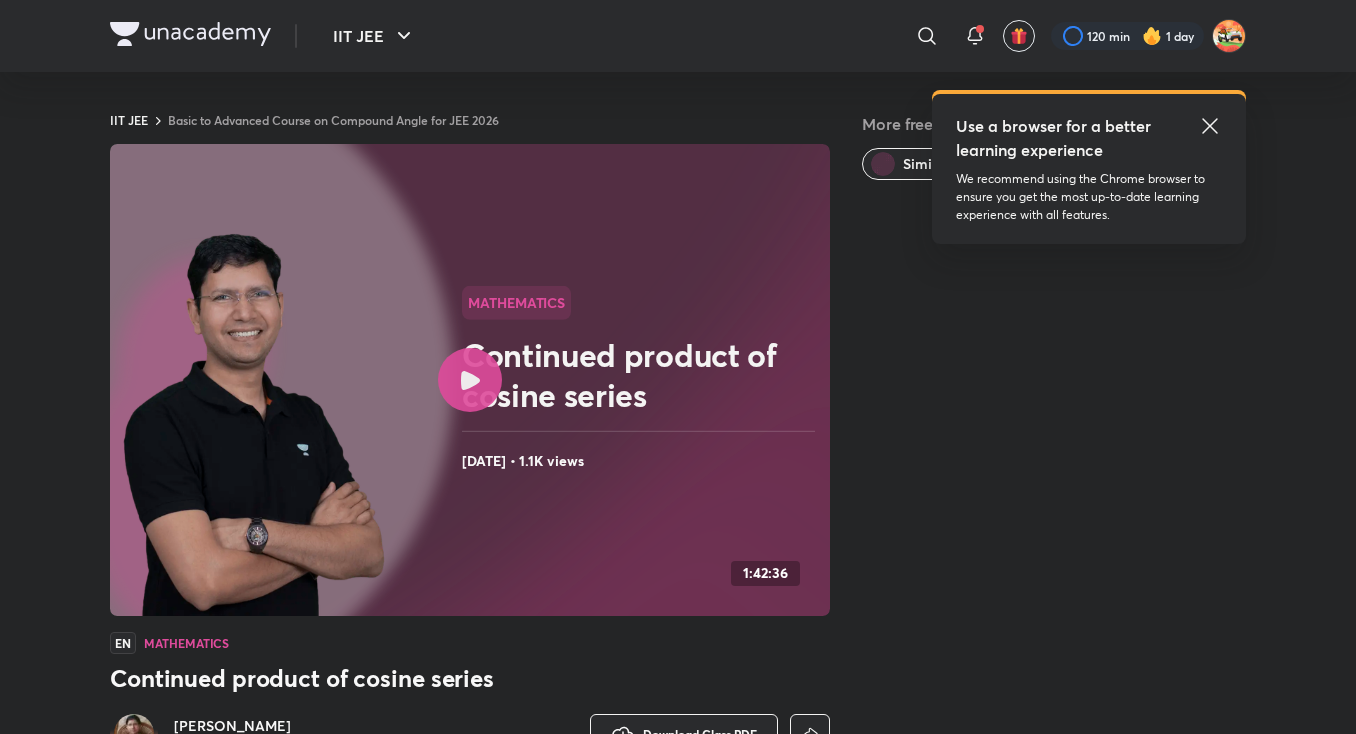 scroll, scrollTop: 0, scrollLeft: 0, axis: both 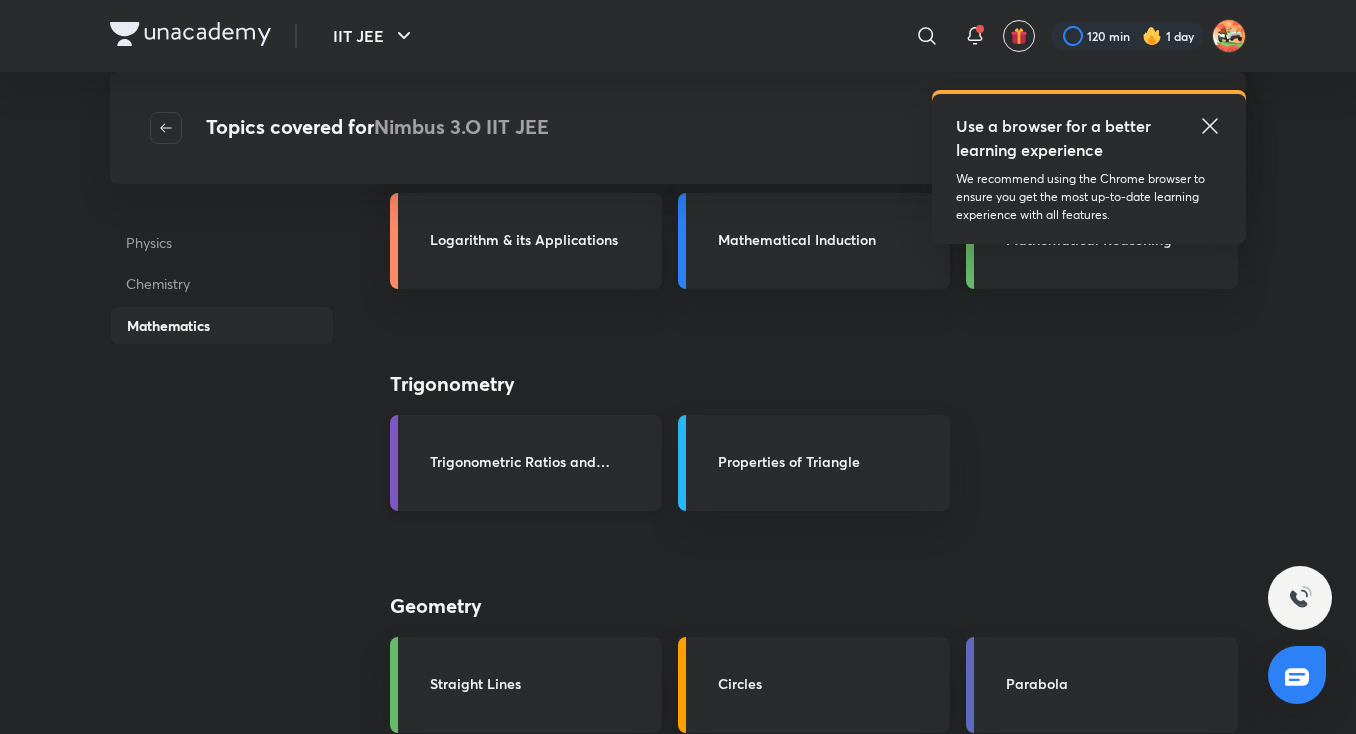 click on "Trigonometric Ratios and Identities" at bounding box center [526, 463] 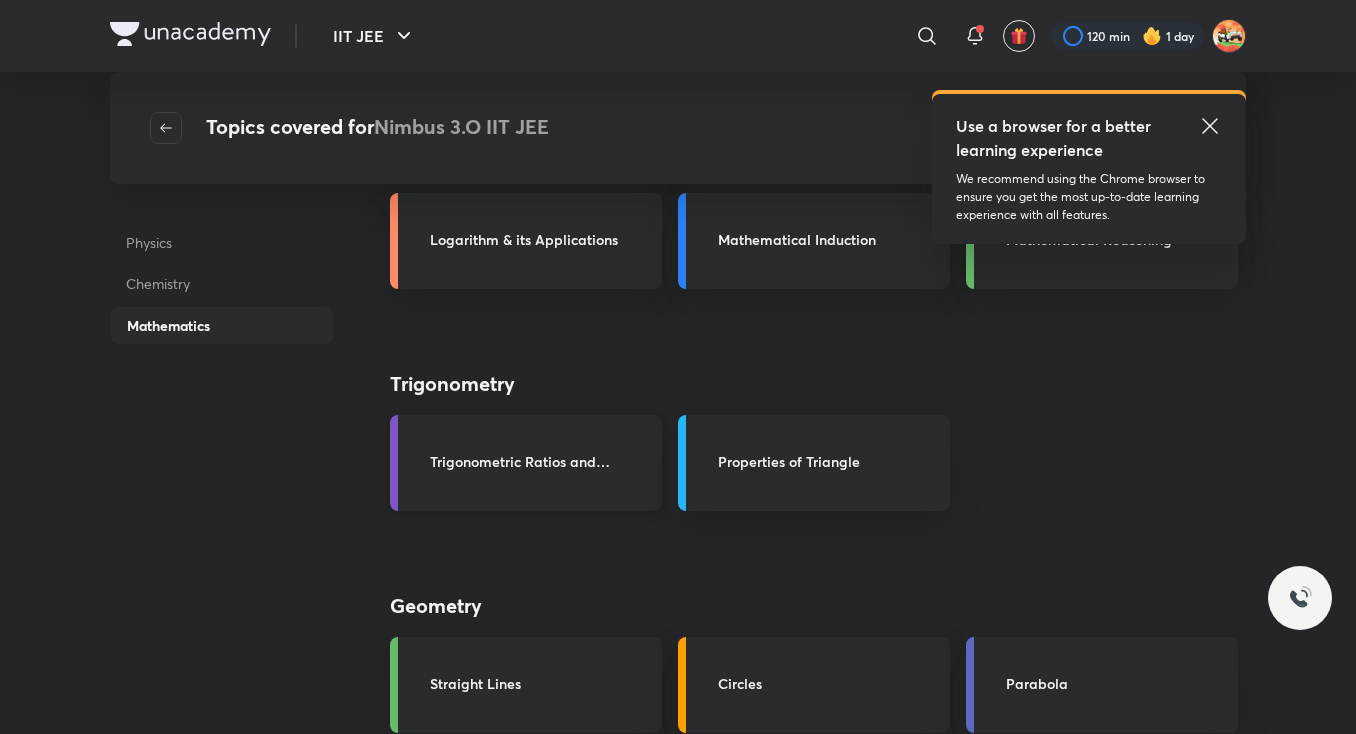 scroll, scrollTop: 0, scrollLeft: 0, axis: both 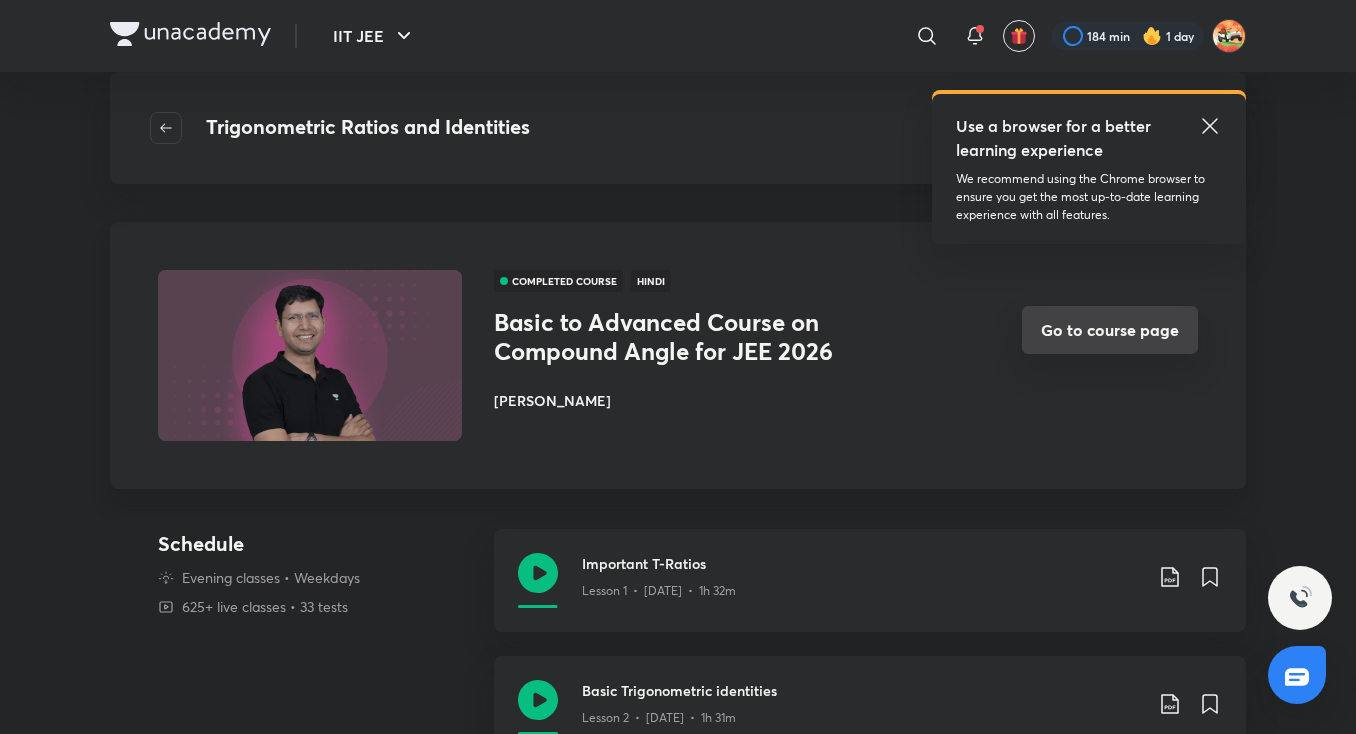click on "Go to course page" at bounding box center (1110, 330) 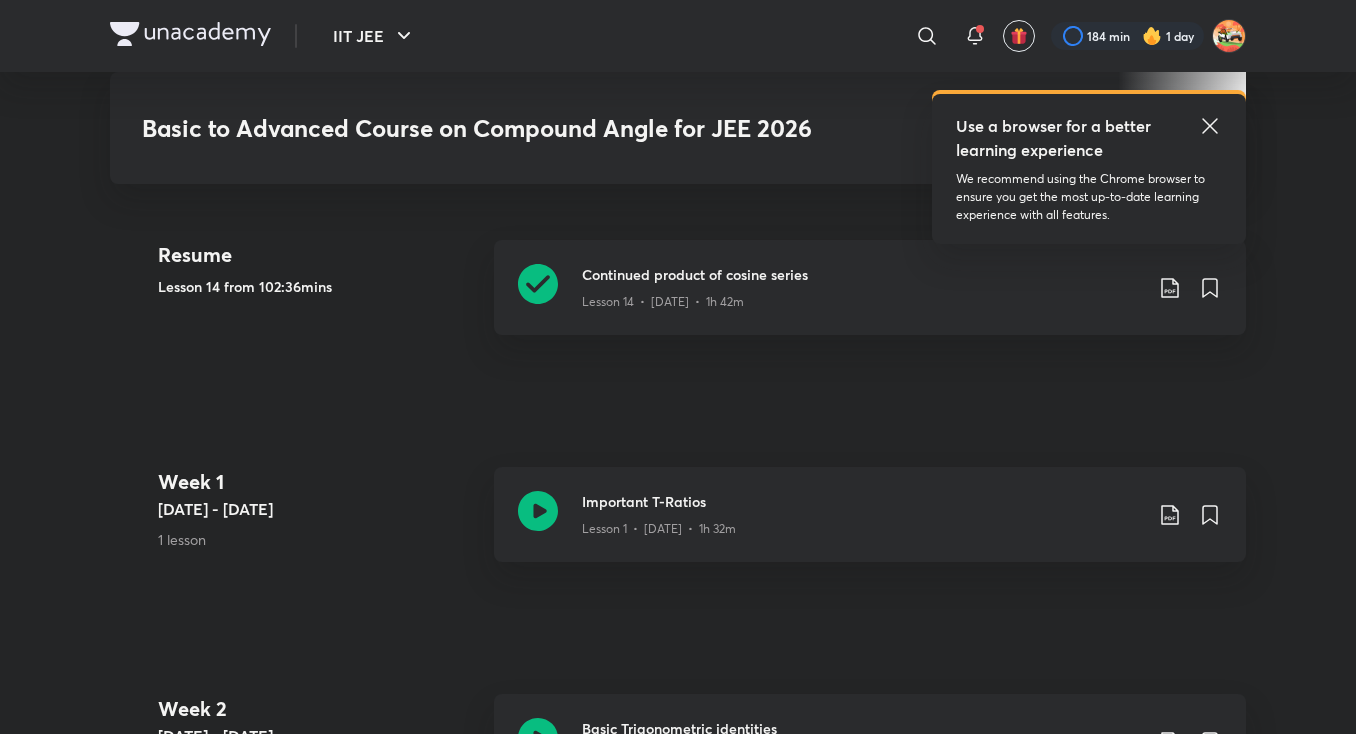 scroll, scrollTop: 933, scrollLeft: 0, axis: vertical 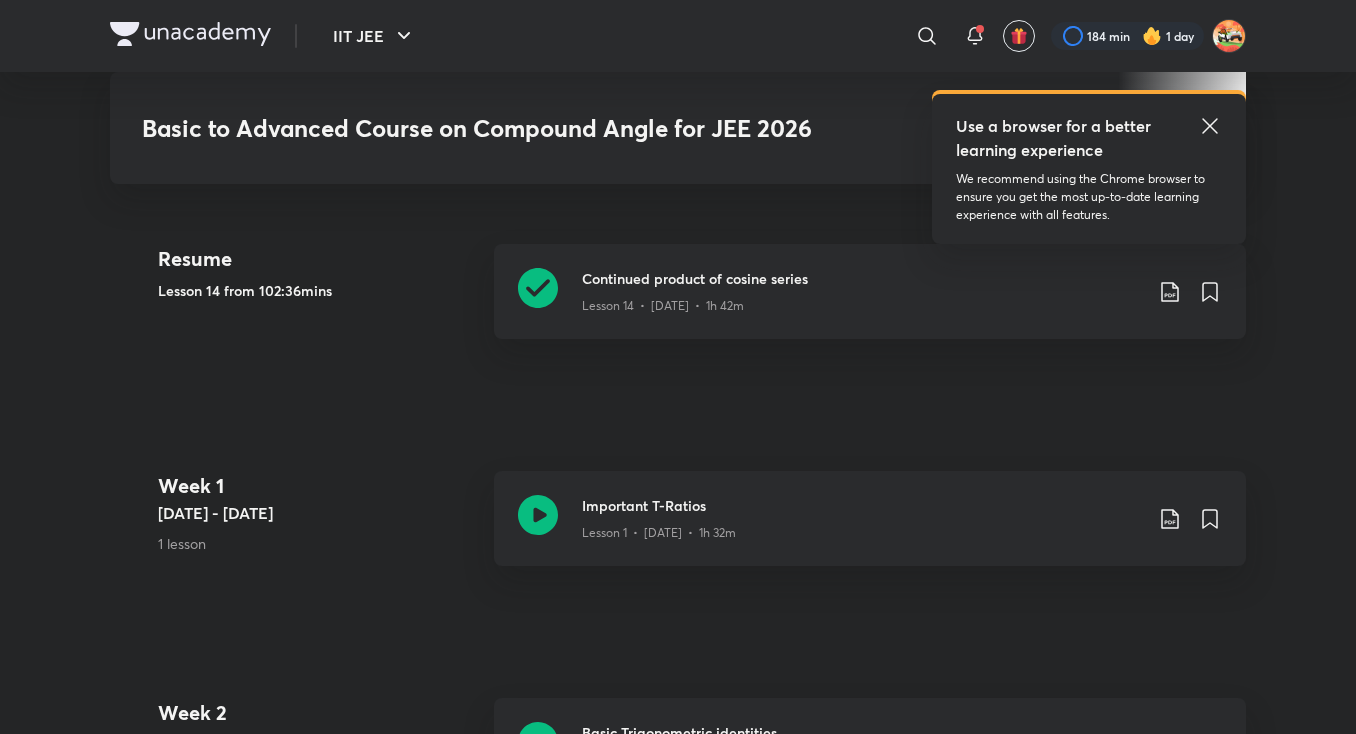 click on "Continued product of cosine series Lesson 14  •  Jun 14  •  1h 42m" at bounding box center (870, 291) 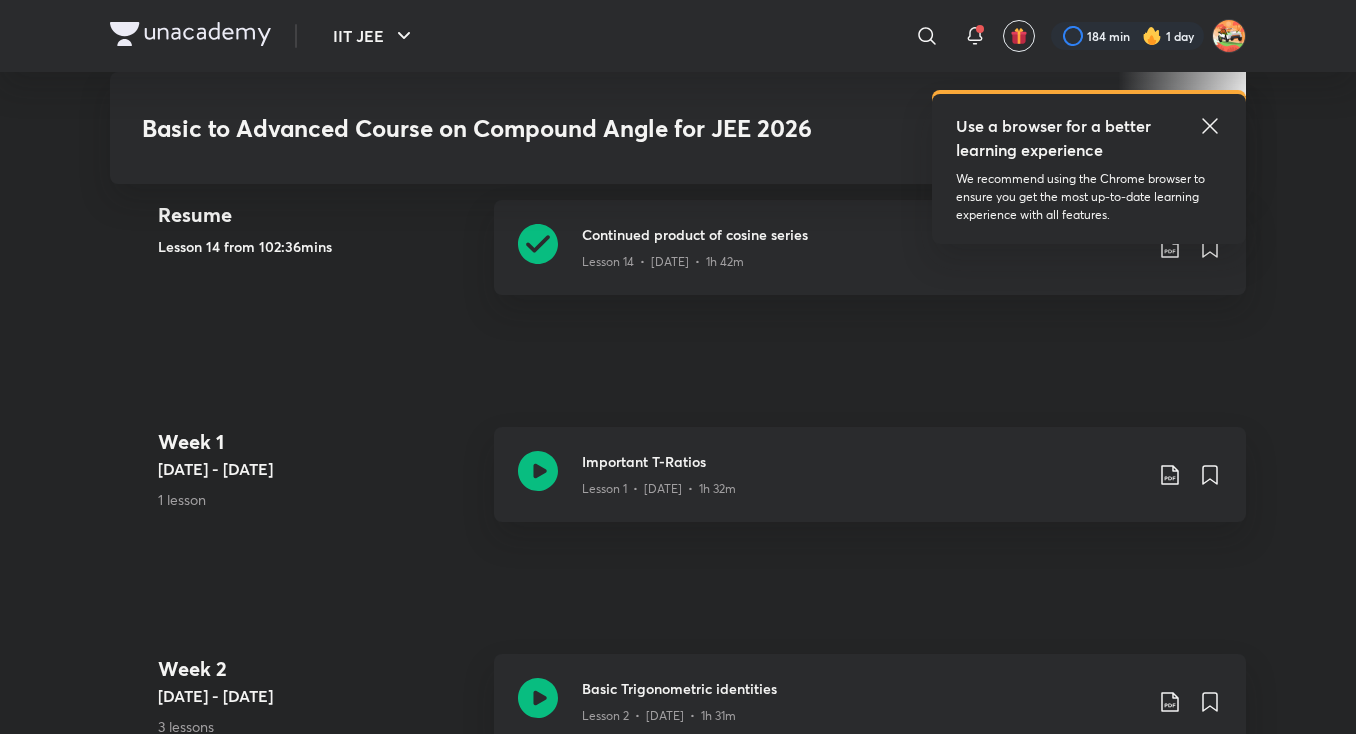 scroll, scrollTop: 992, scrollLeft: 0, axis: vertical 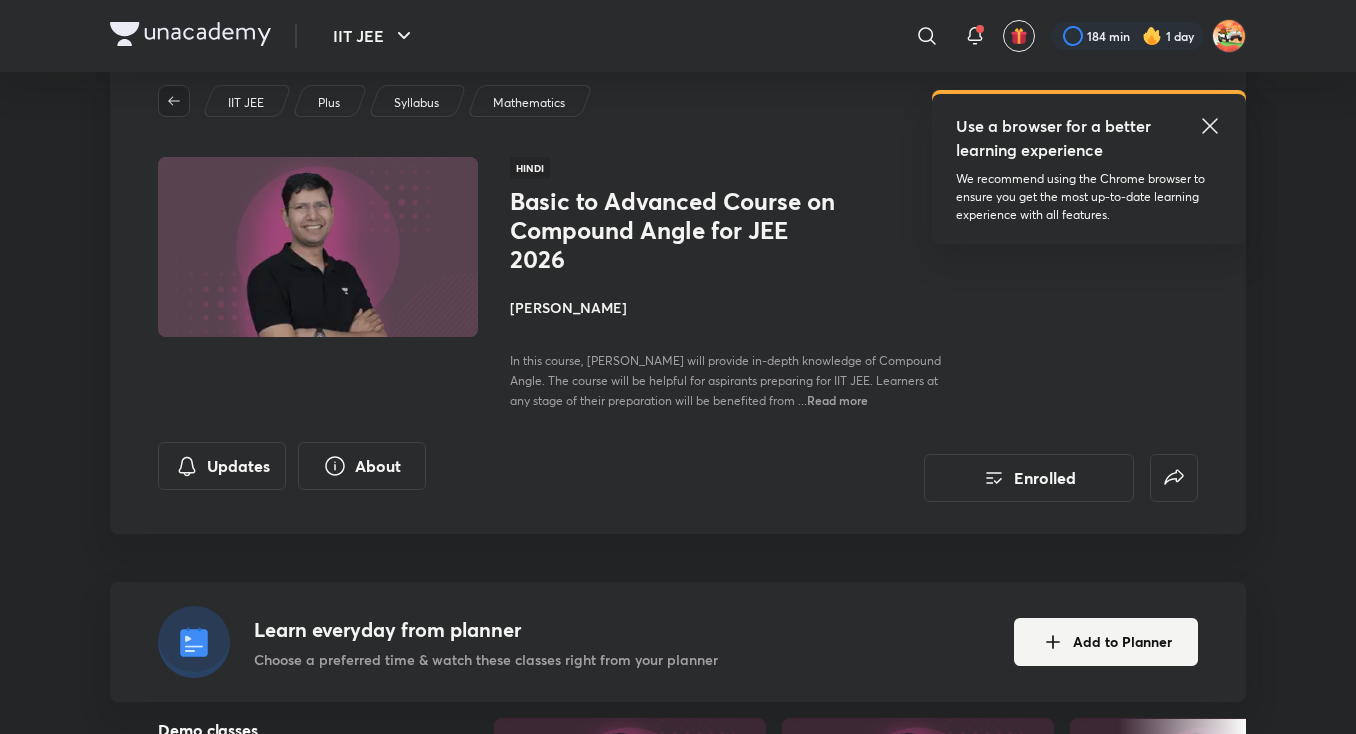 click 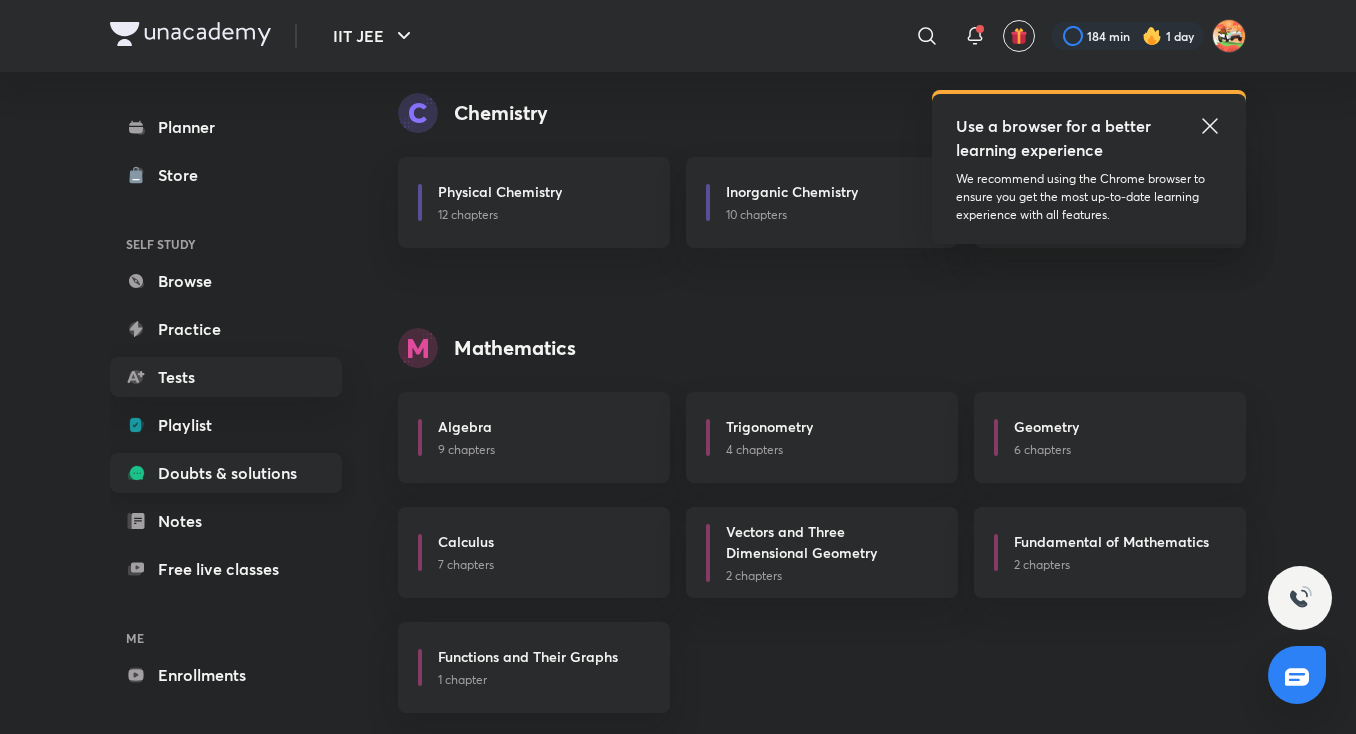 scroll, scrollTop: 715, scrollLeft: 0, axis: vertical 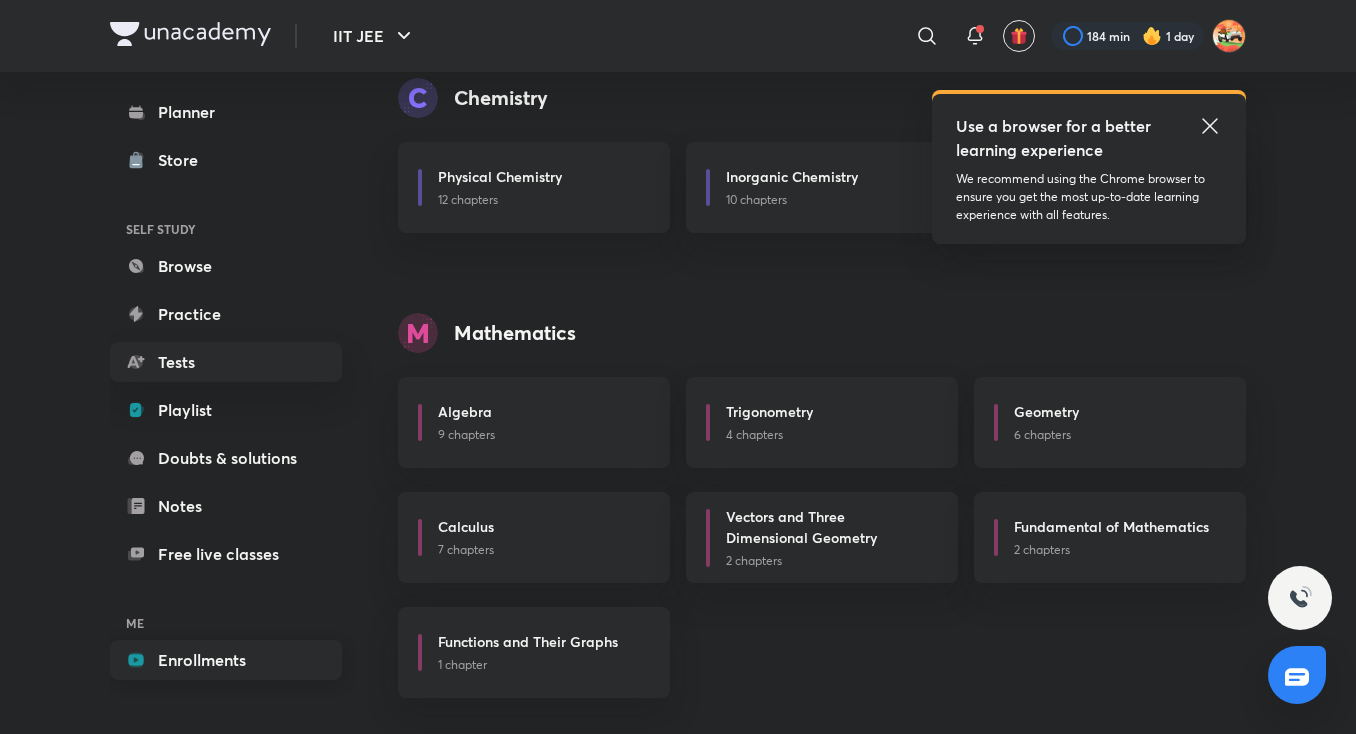 click on "Enrollments" at bounding box center (226, 660) 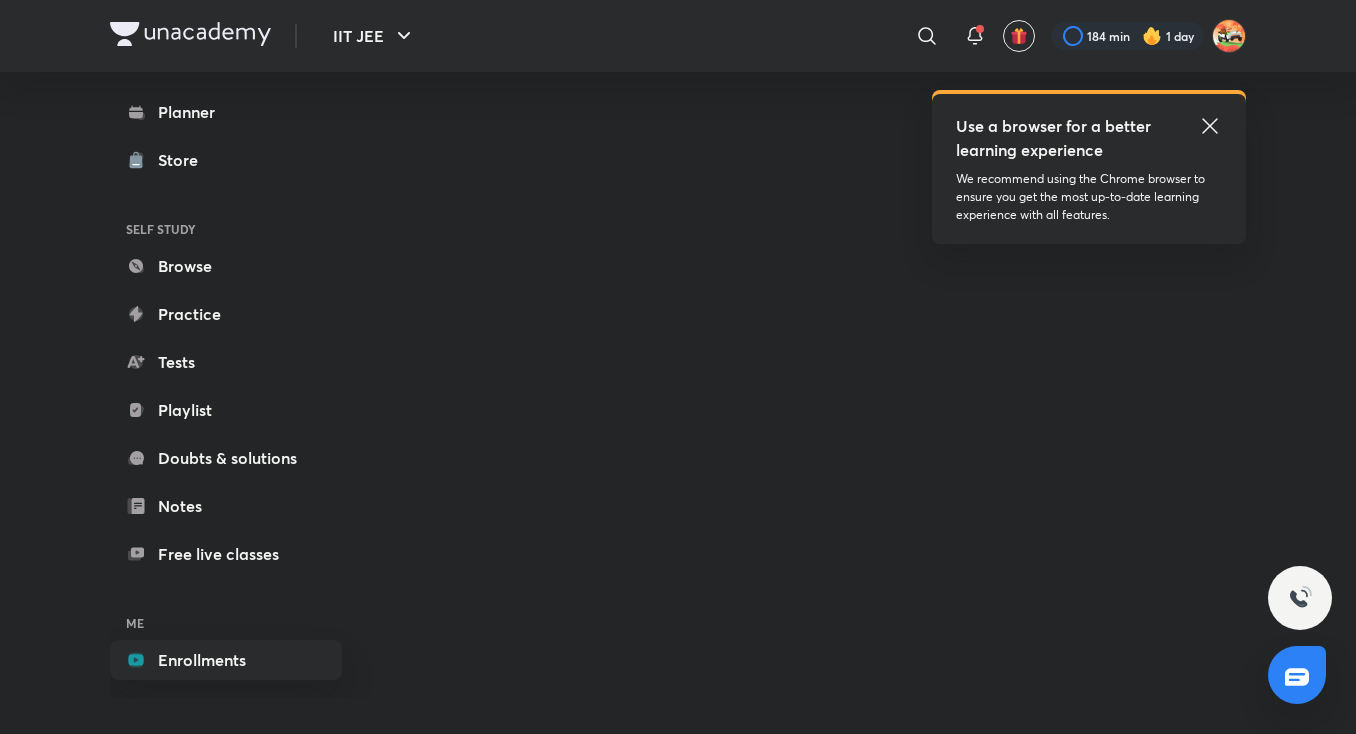 scroll, scrollTop: 0, scrollLeft: 0, axis: both 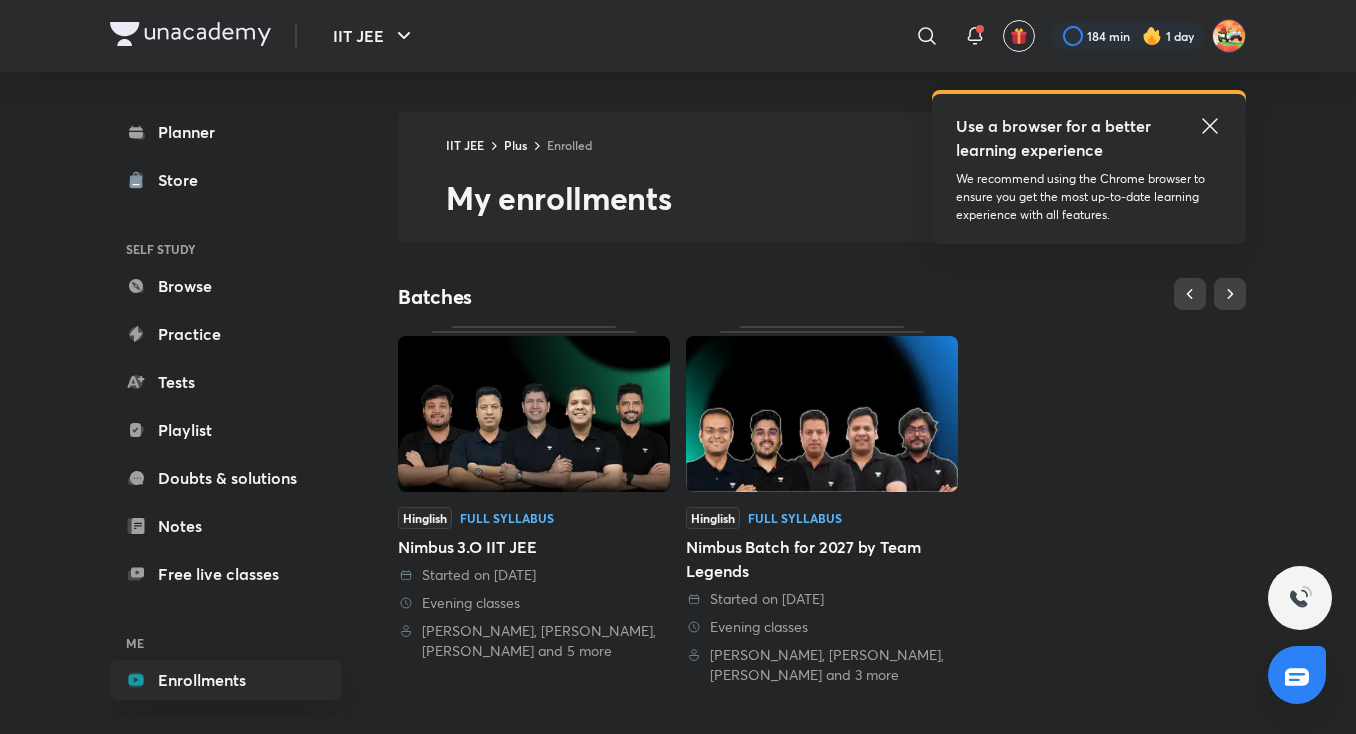 click at bounding box center (534, 414) 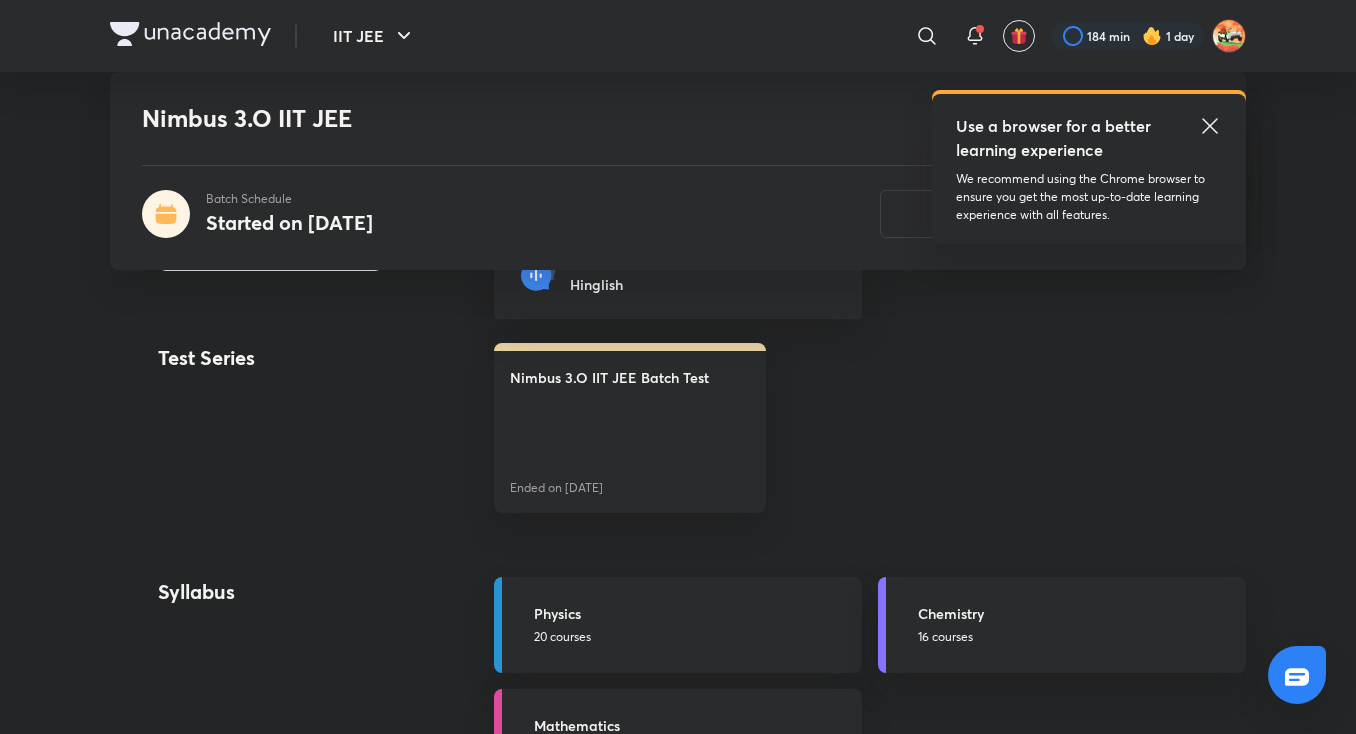 scroll, scrollTop: 867, scrollLeft: 0, axis: vertical 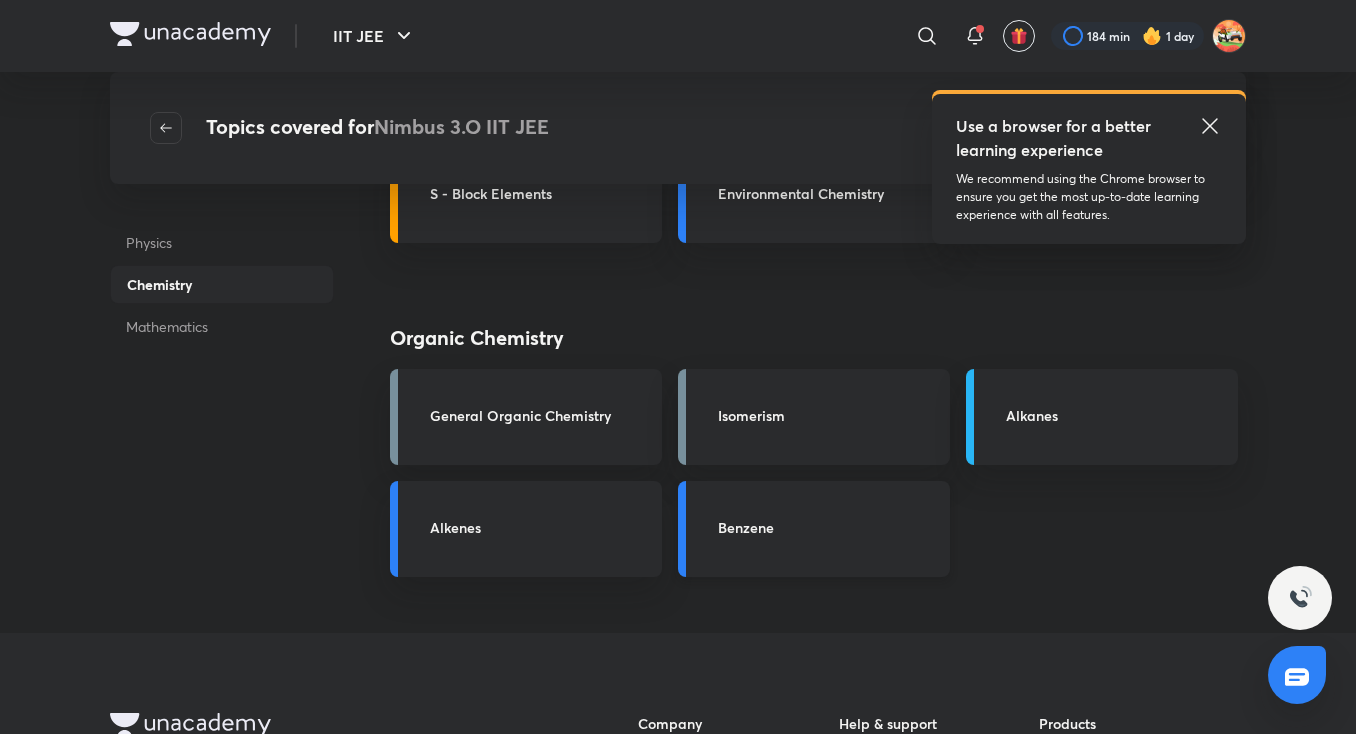 click on "Benzene" at bounding box center [828, 527] 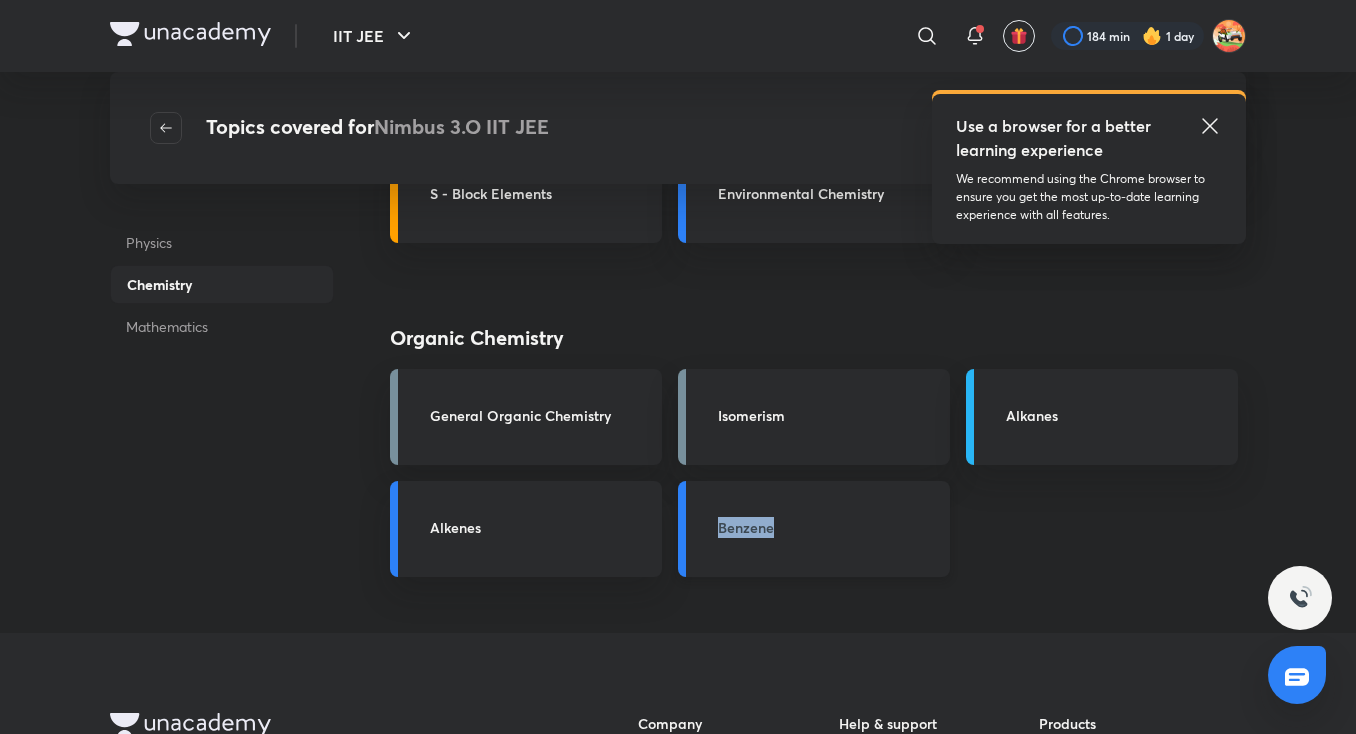 click on "Benzene" at bounding box center [828, 527] 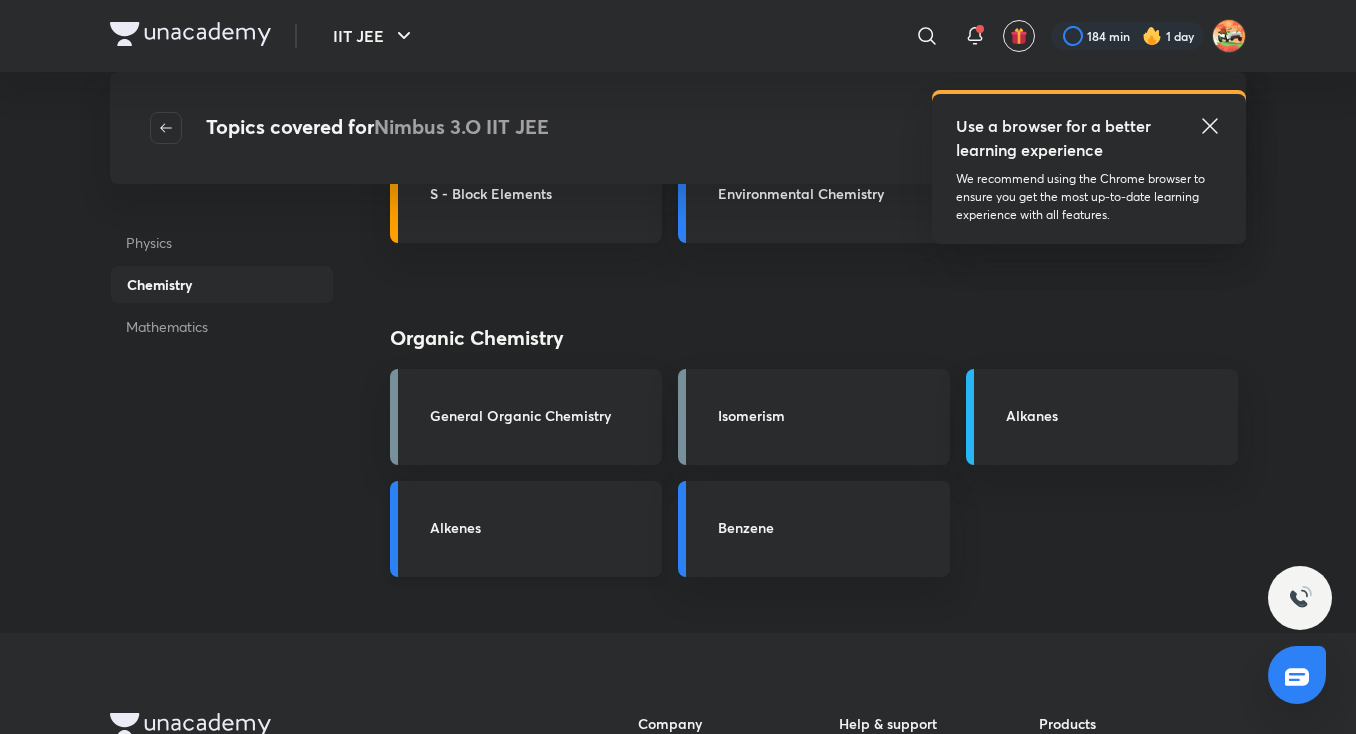 click on "Alkenes" at bounding box center (540, 527) 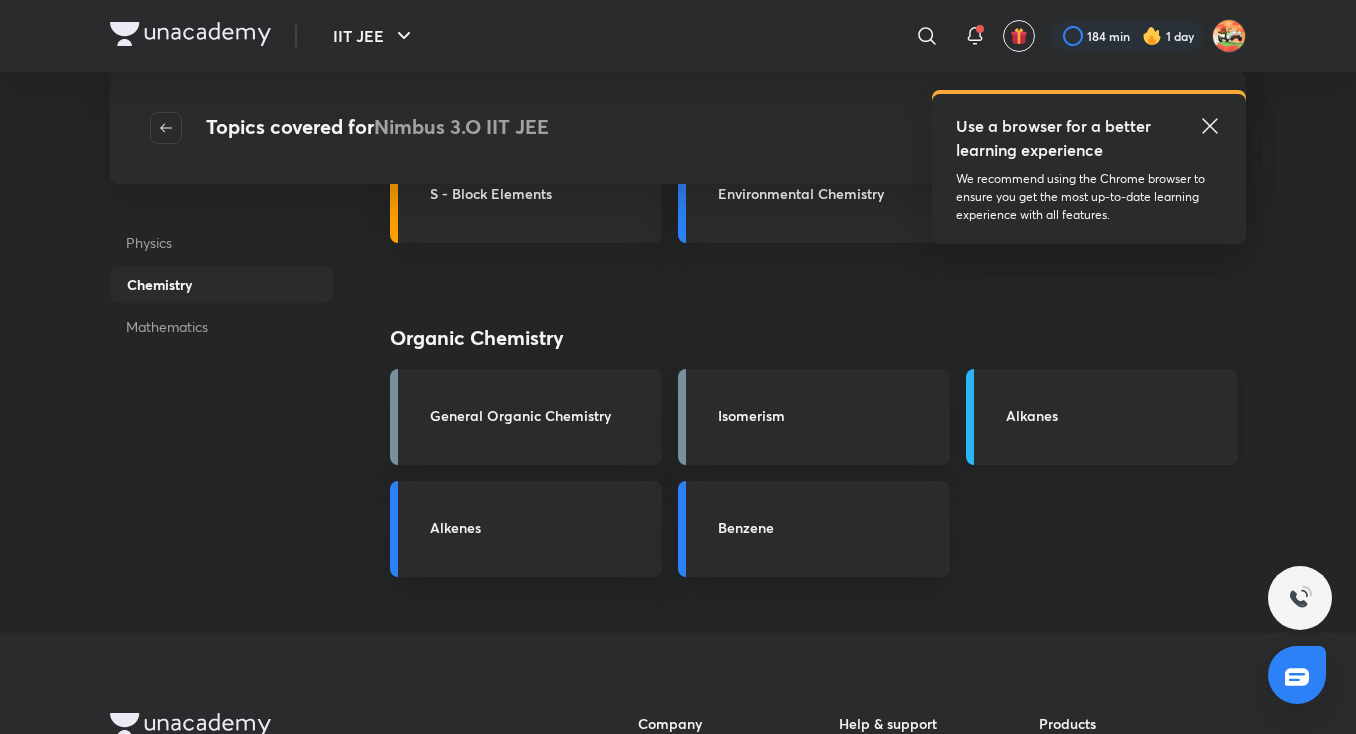 click on "Alkanes" at bounding box center [1116, 415] 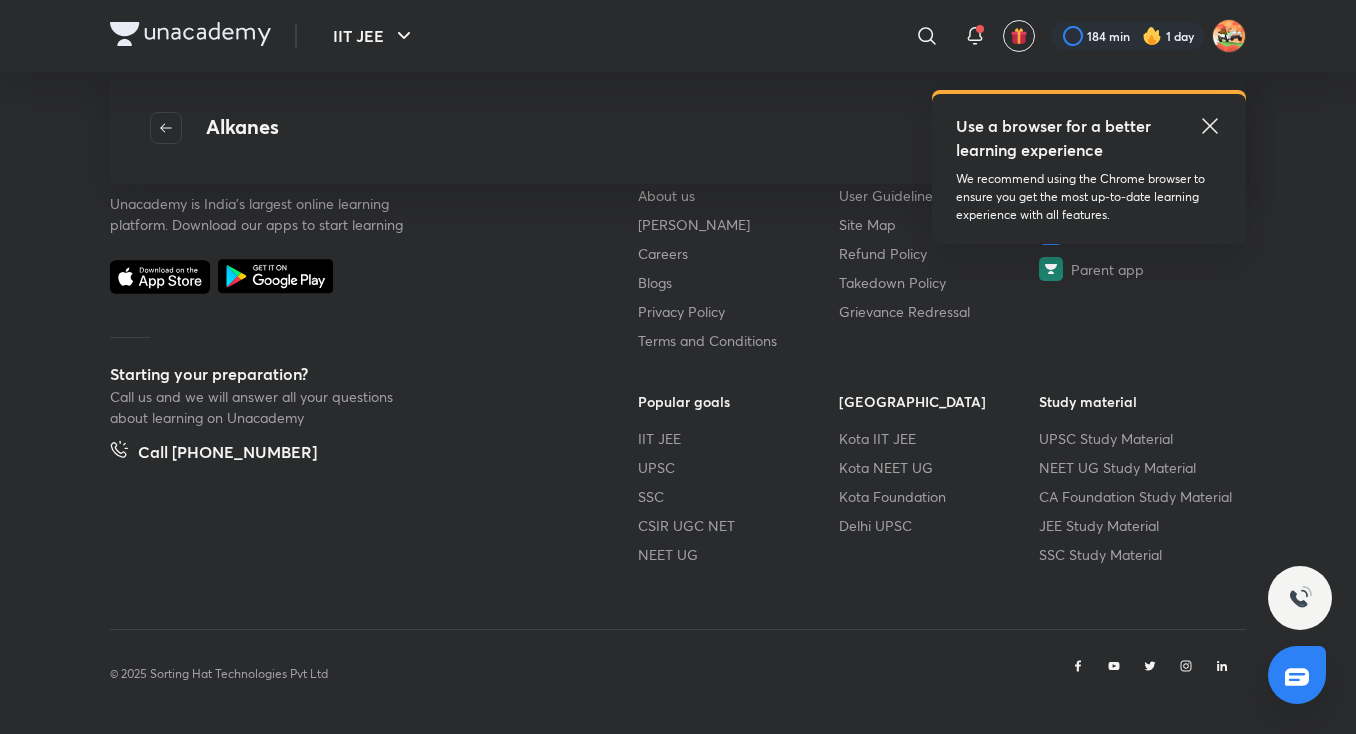 scroll, scrollTop: 0, scrollLeft: 0, axis: both 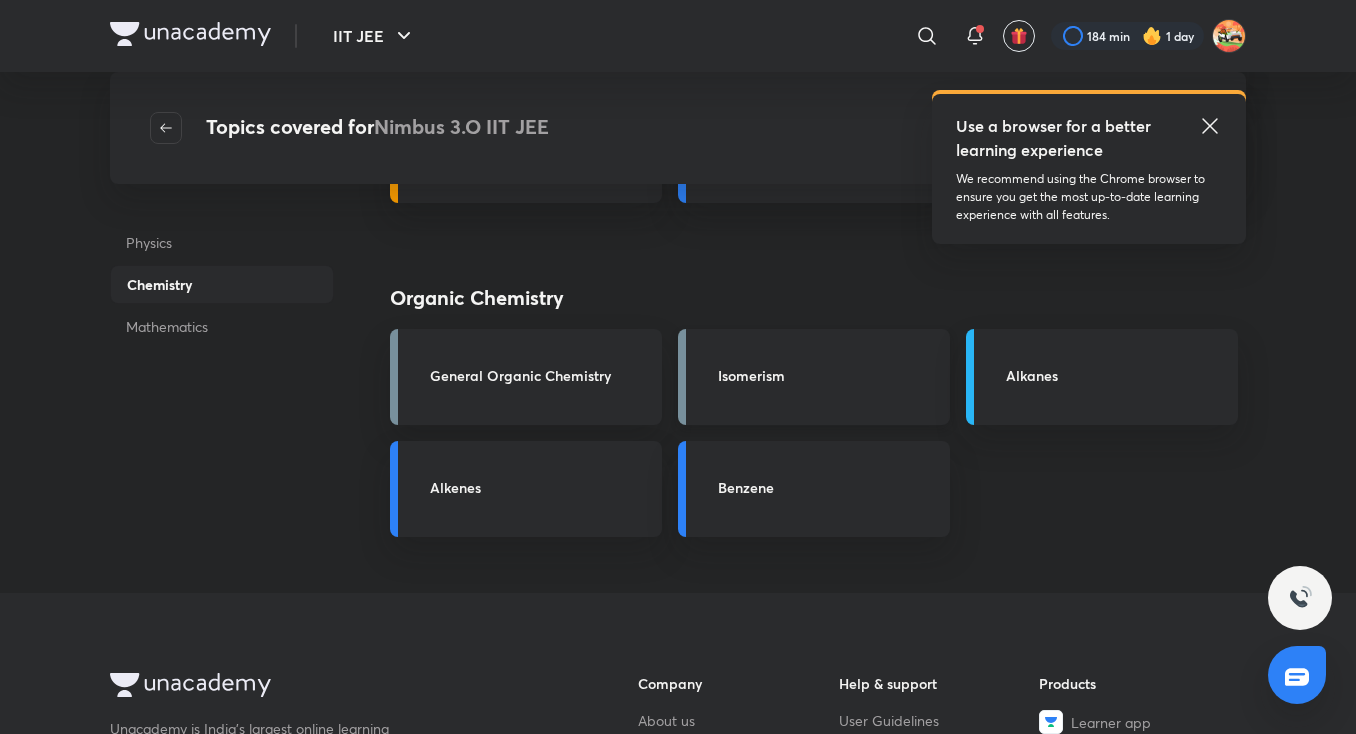 click on "Isomerism" at bounding box center (814, 377) 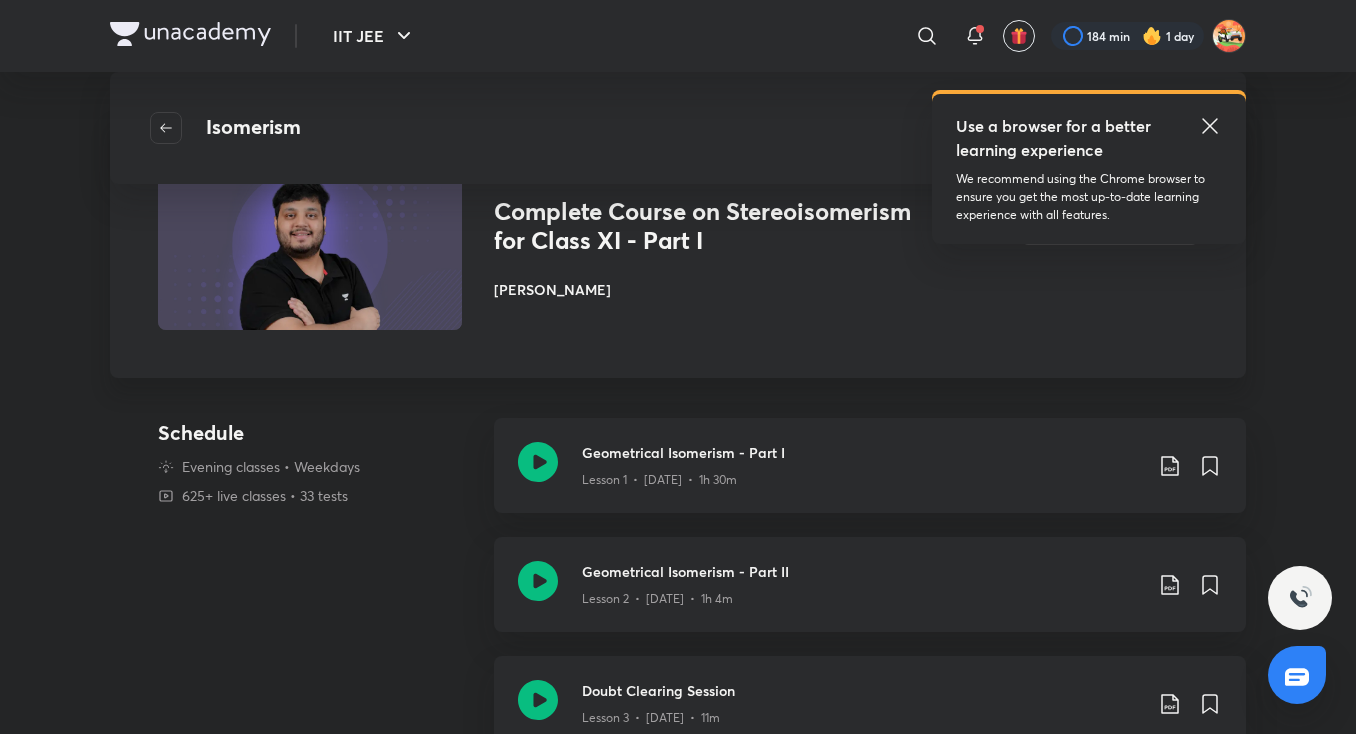 scroll, scrollTop: 112, scrollLeft: 0, axis: vertical 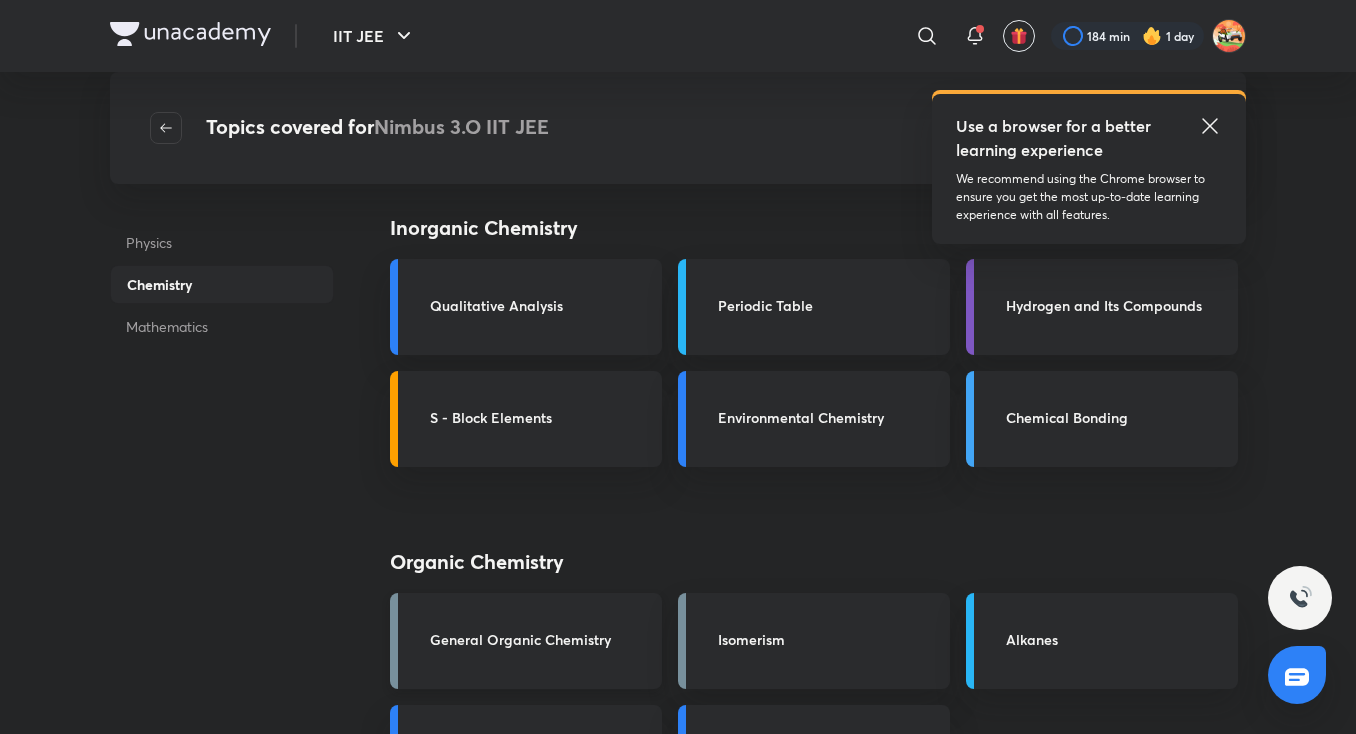 click on "General Organic Chemistry" at bounding box center (540, 639) 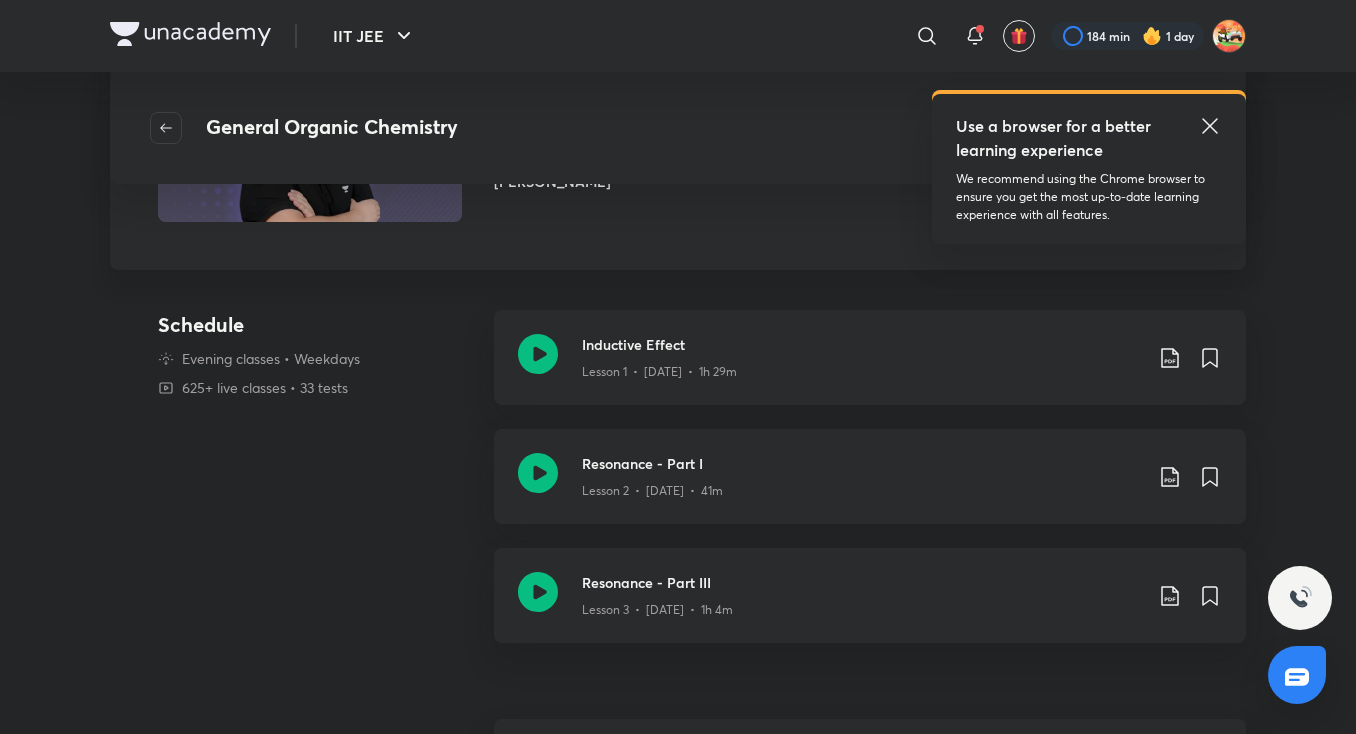 scroll, scrollTop: 0, scrollLeft: 0, axis: both 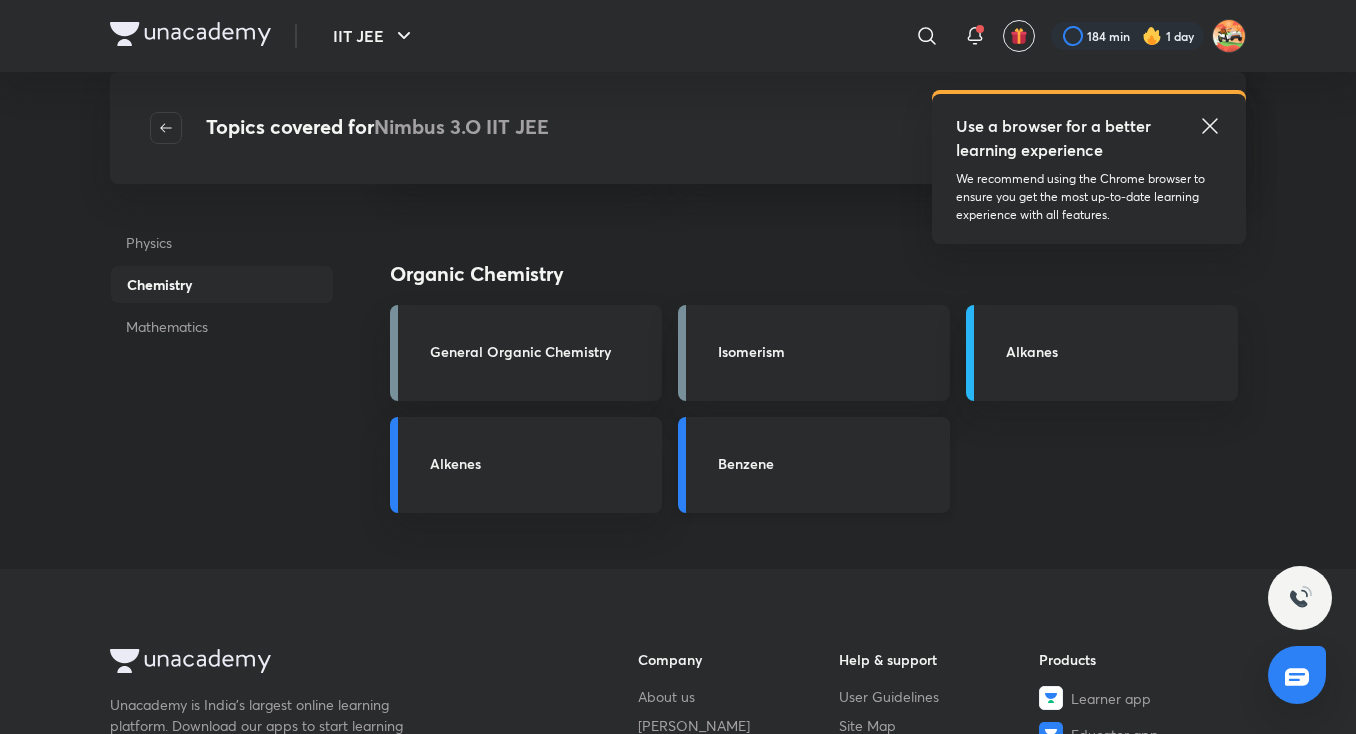 click on "Benzene" at bounding box center [828, 463] 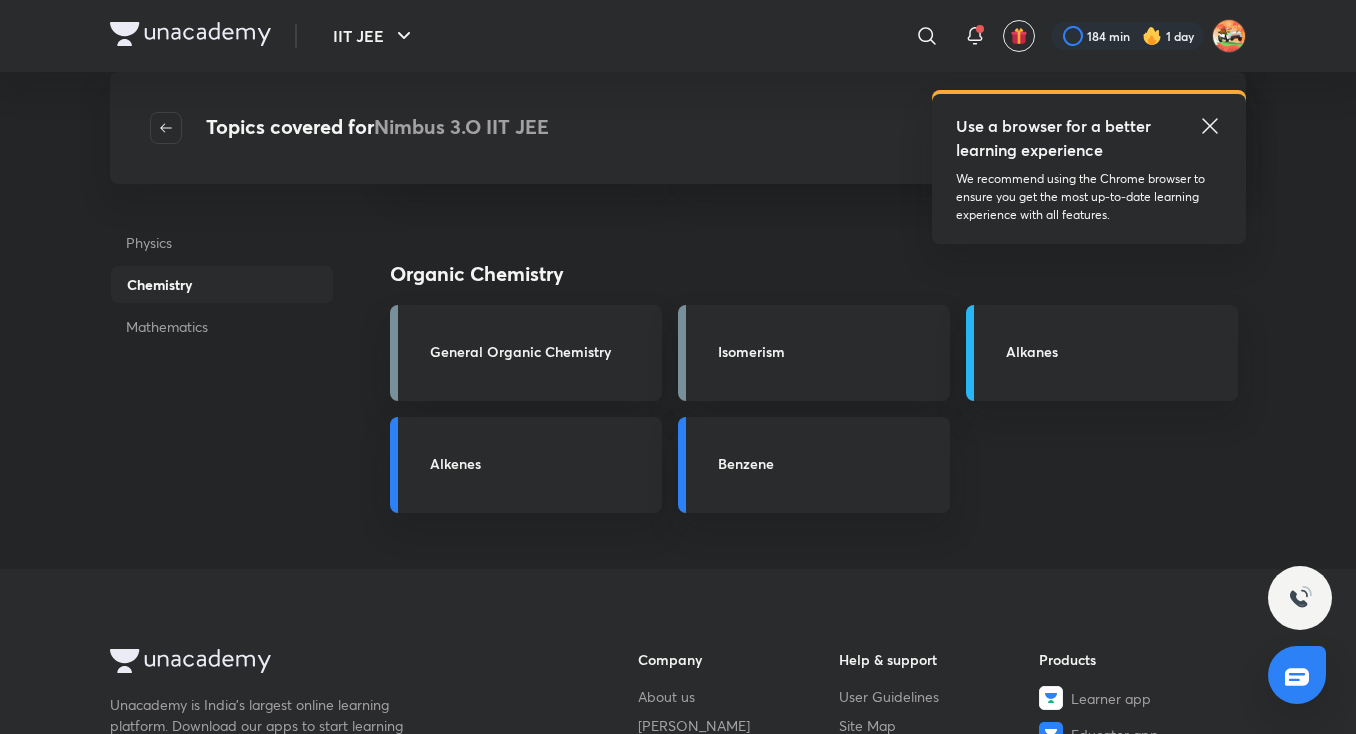 drag, startPoint x: 826, startPoint y: 463, endPoint x: 728, endPoint y: 253, distance: 231.74124 